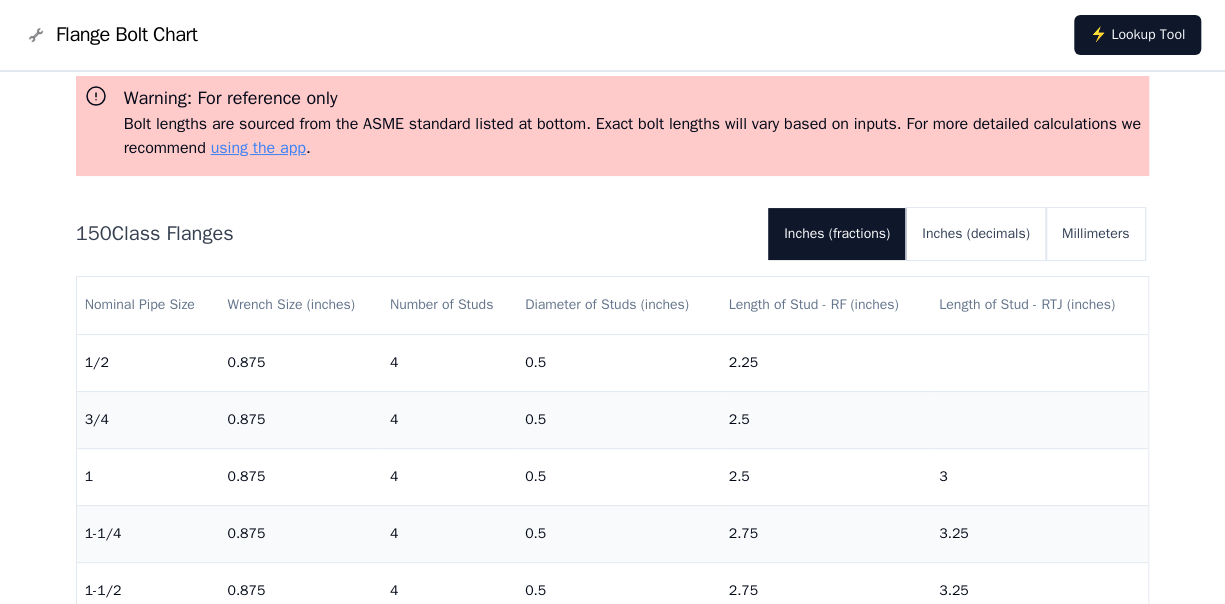 scroll, scrollTop: 200, scrollLeft: 0, axis: vertical 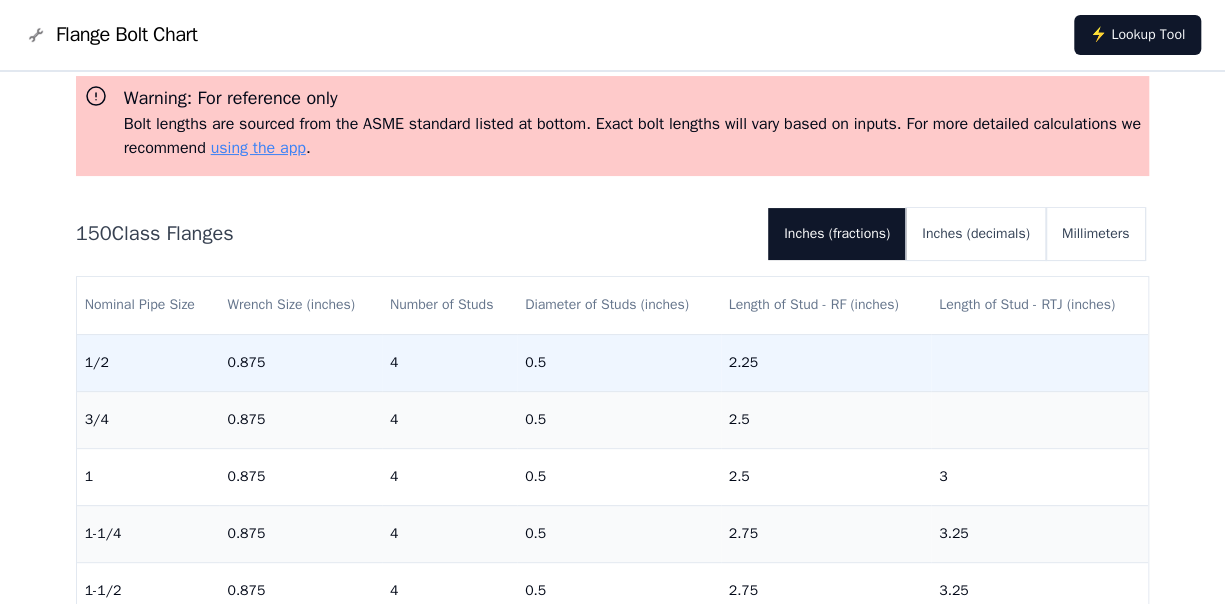 drag, startPoint x: 449, startPoint y: 407, endPoint x: 741, endPoint y: 386, distance: 292.75415 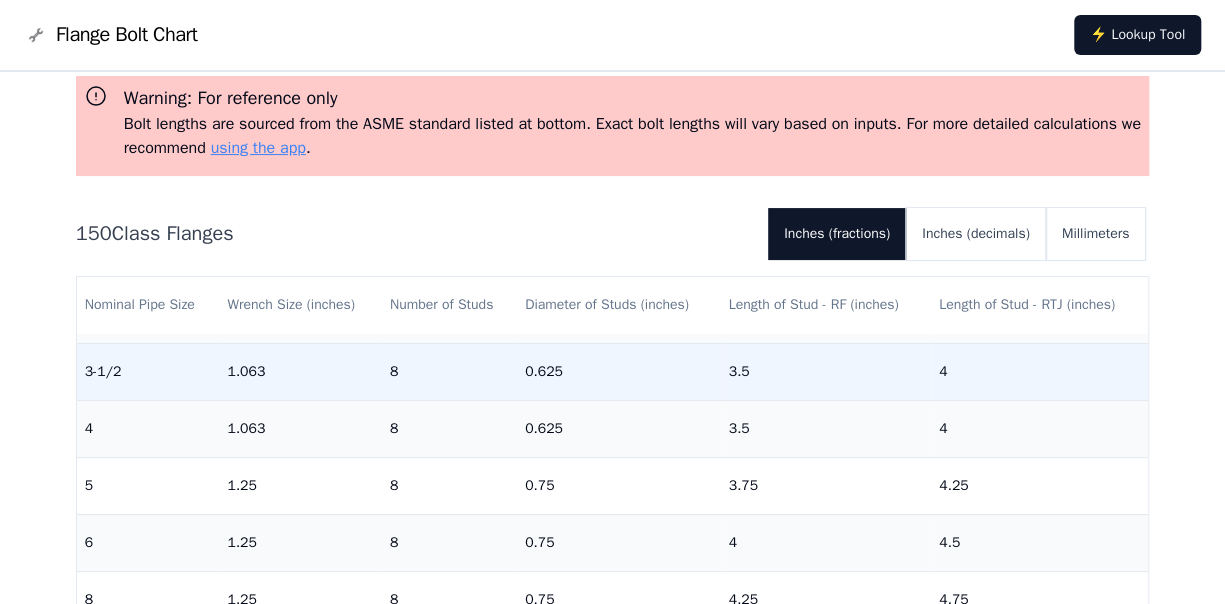 scroll, scrollTop: 0, scrollLeft: 0, axis: both 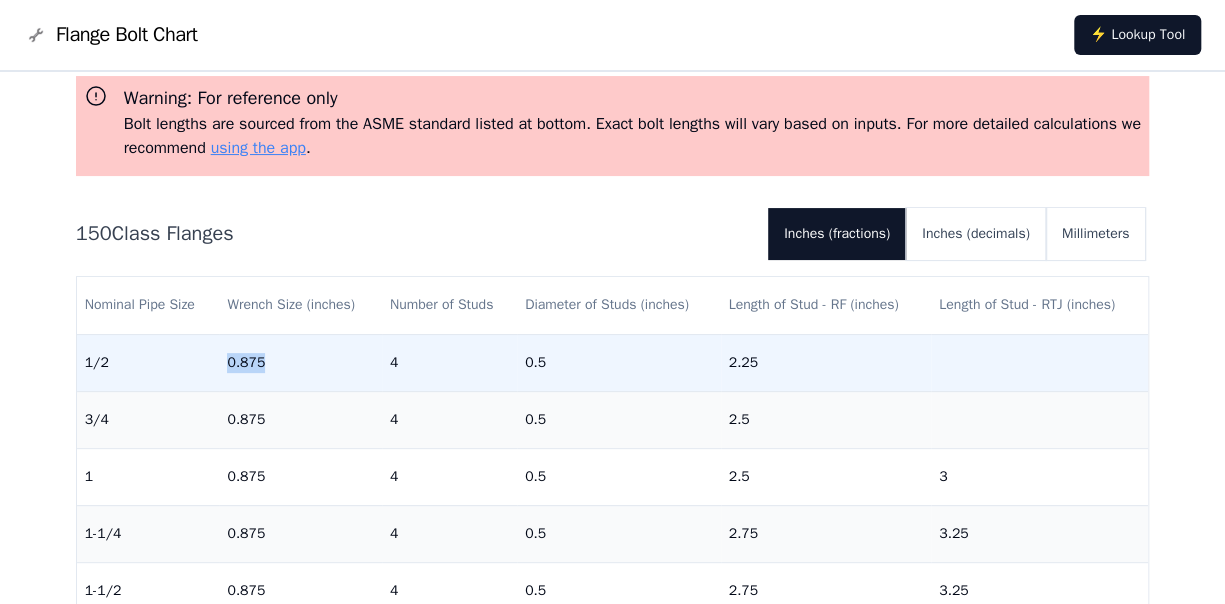 drag, startPoint x: 234, startPoint y: 351, endPoint x: 221, endPoint y: 350, distance: 13.038404 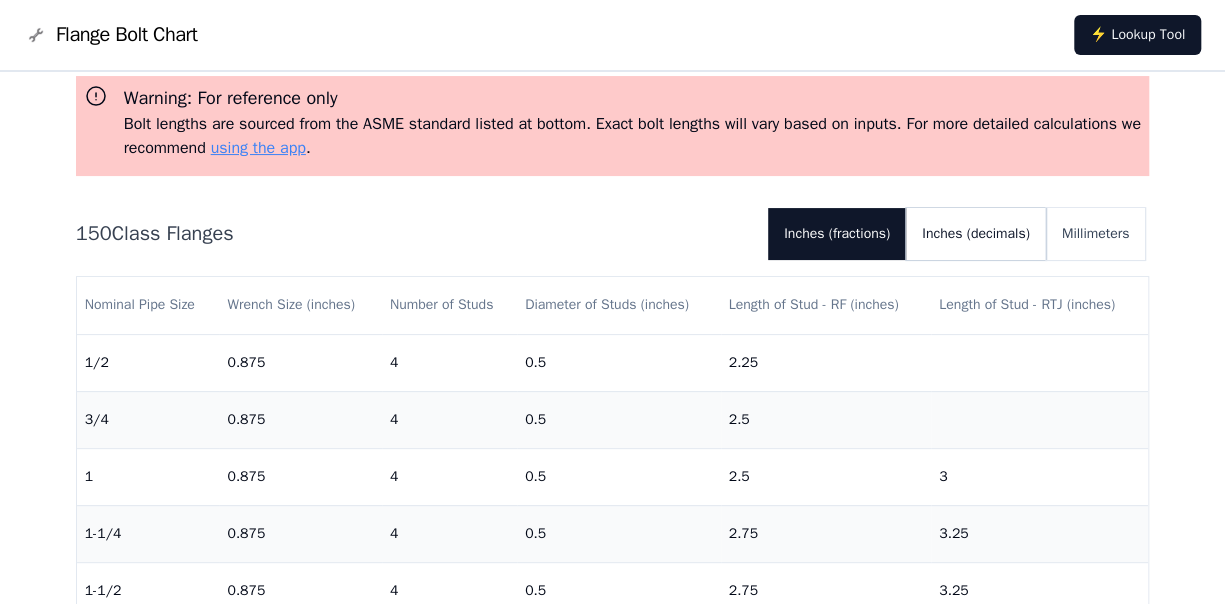 click on "Inches (decimals)" at bounding box center (976, 234) 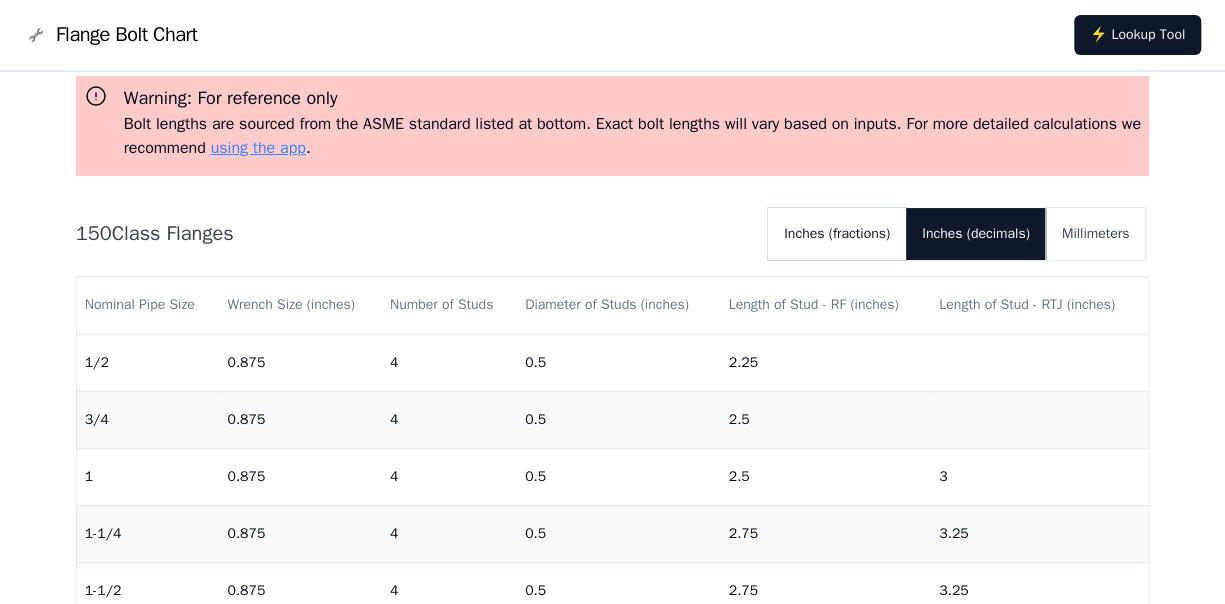 click on "Inches (fractions)" at bounding box center (837, 234) 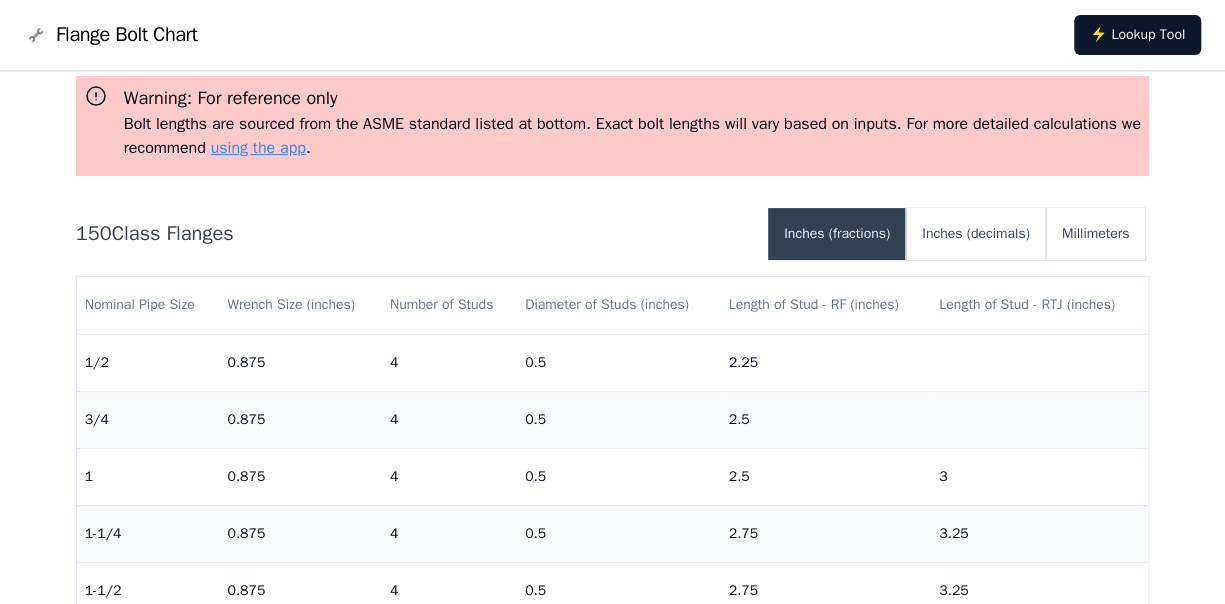 click on "Inches (fractions)" at bounding box center [837, 234] 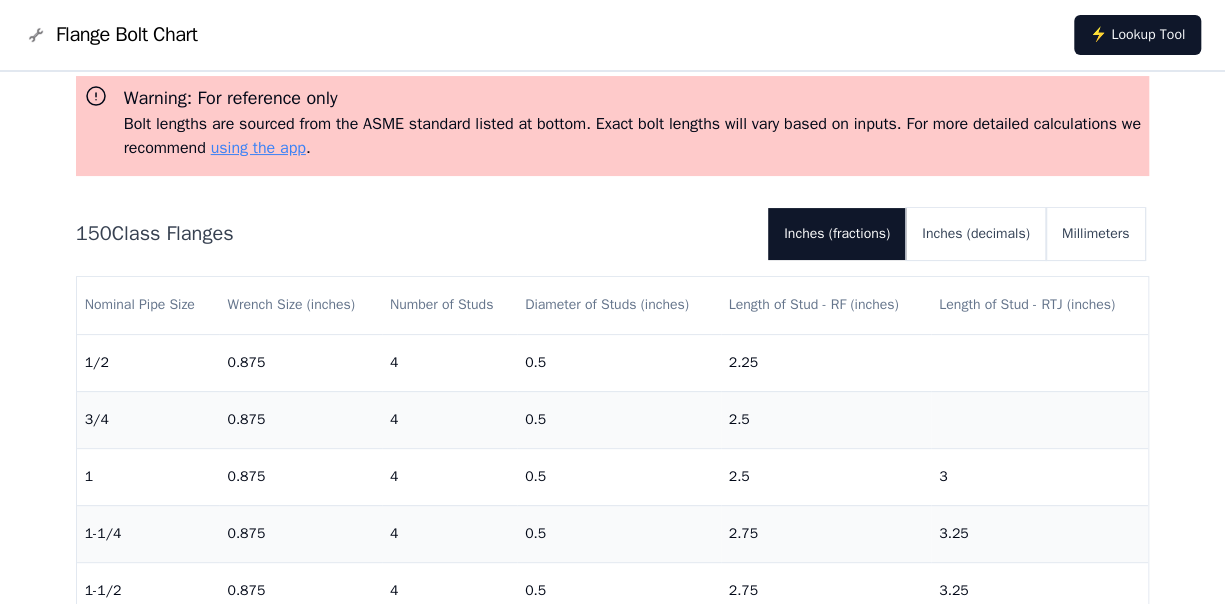 scroll, scrollTop: 0, scrollLeft: 0, axis: both 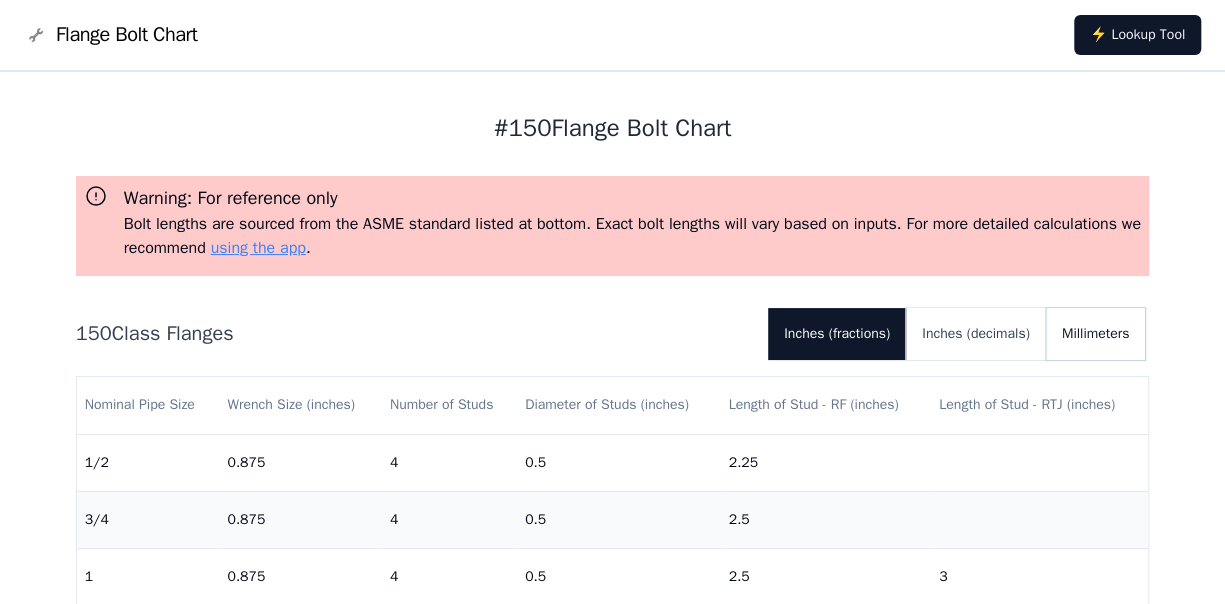 click on "Millimeters" at bounding box center (1096, 334) 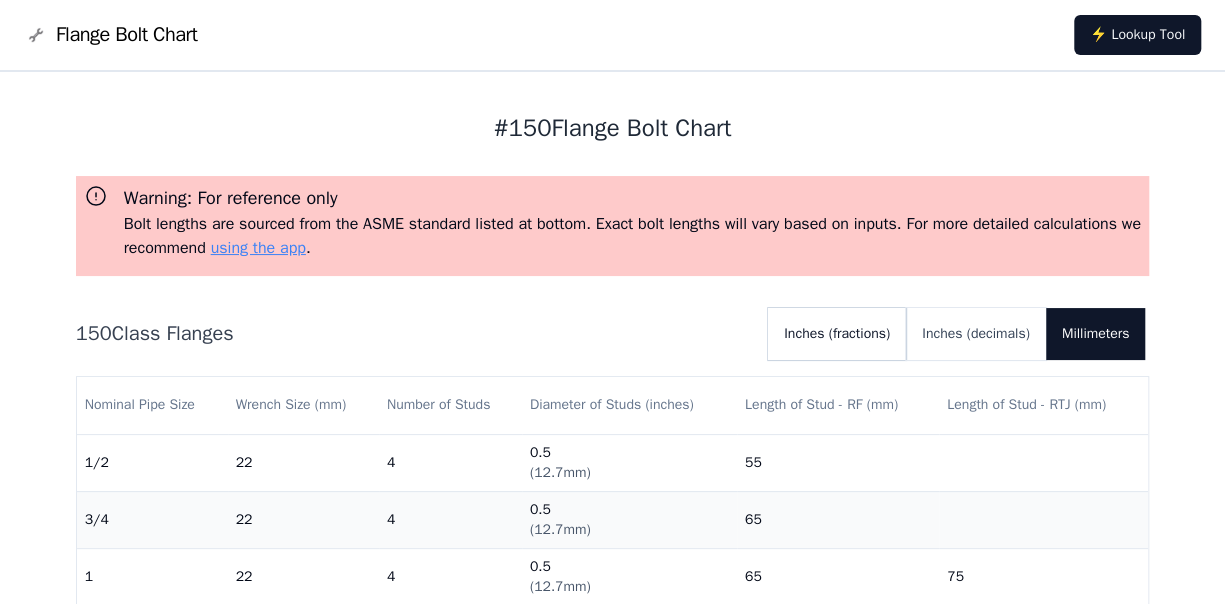 click on "Inches (fractions)" at bounding box center (837, 334) 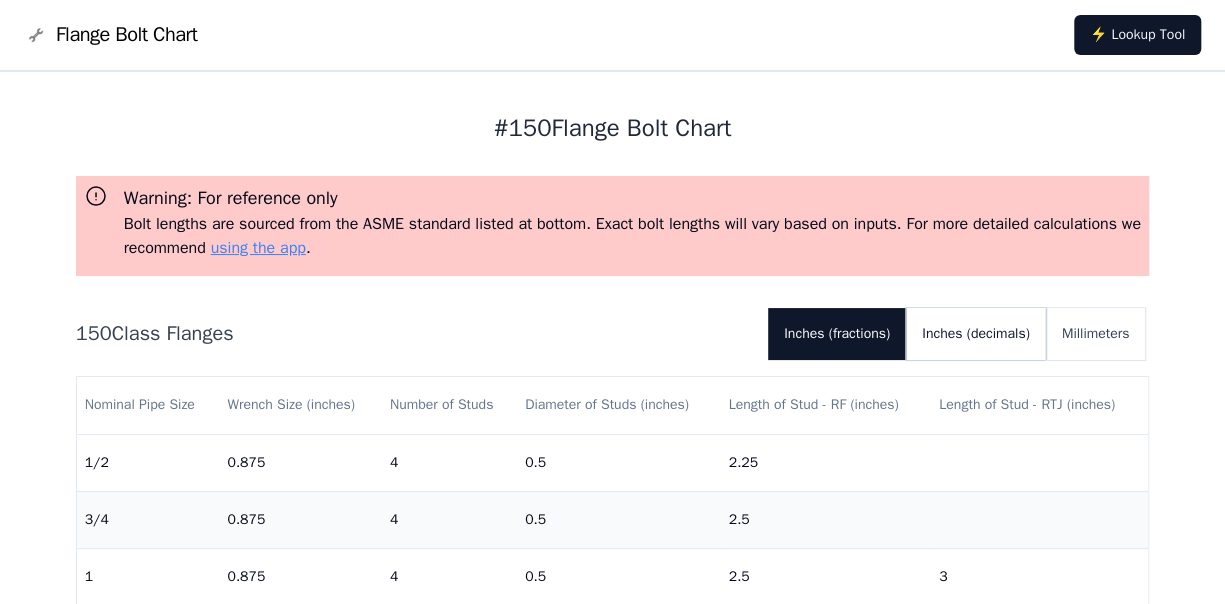 click on "Inches (decimals)" at bounding box center [976, 334] 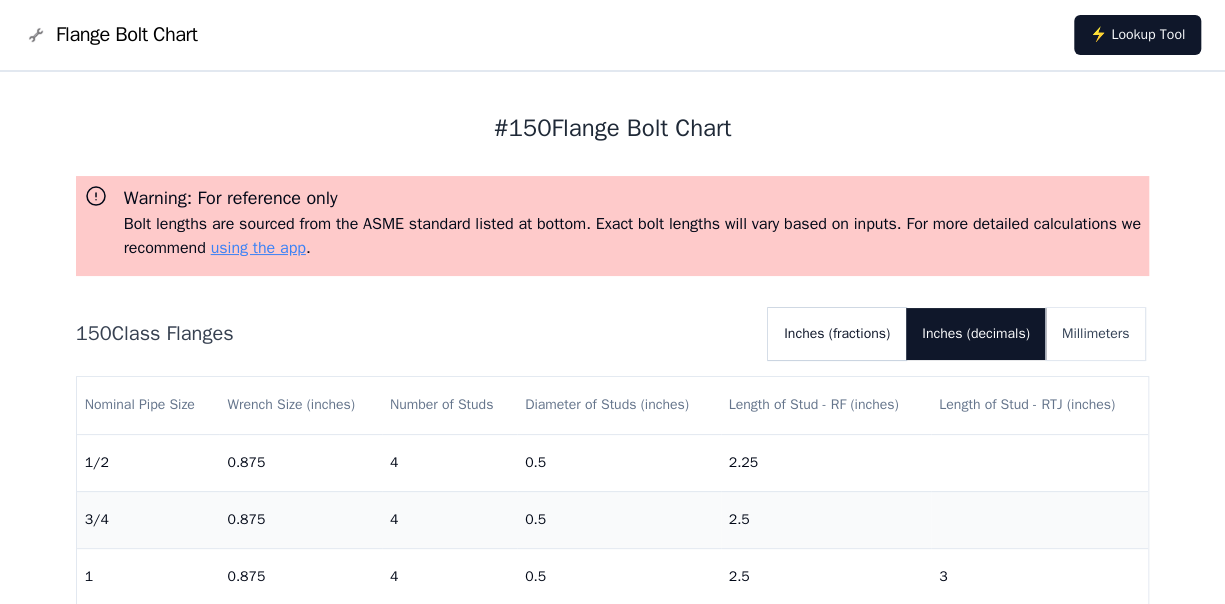 click on "Inches (fractions)" at bounding box center (837, 334) 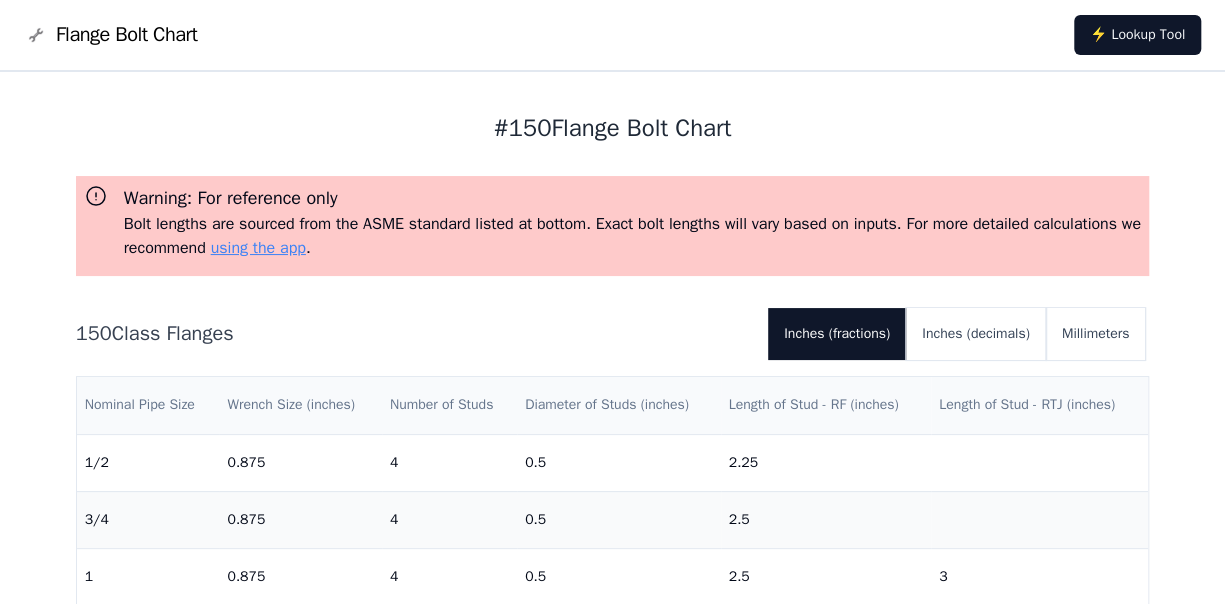 scroll, scrollTop: 100, scrollLeft: 0, axis: vertical 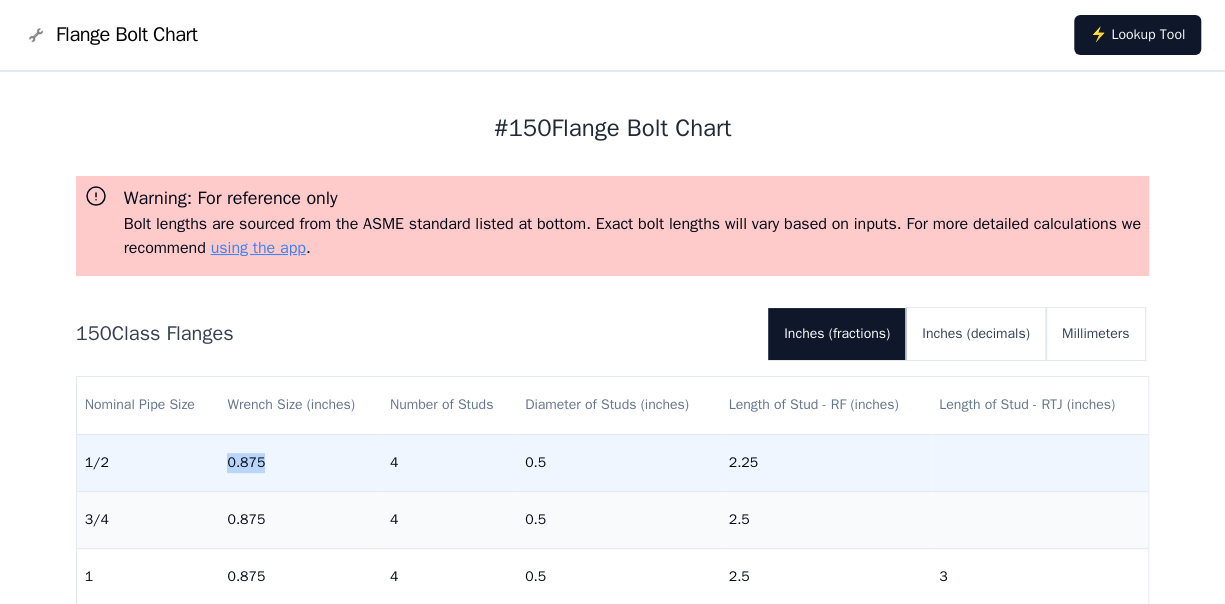 drag, startPoint x: 223, startPoint y: 459, endPoint x: 268, endPoint y: 466, distance: 45.54119 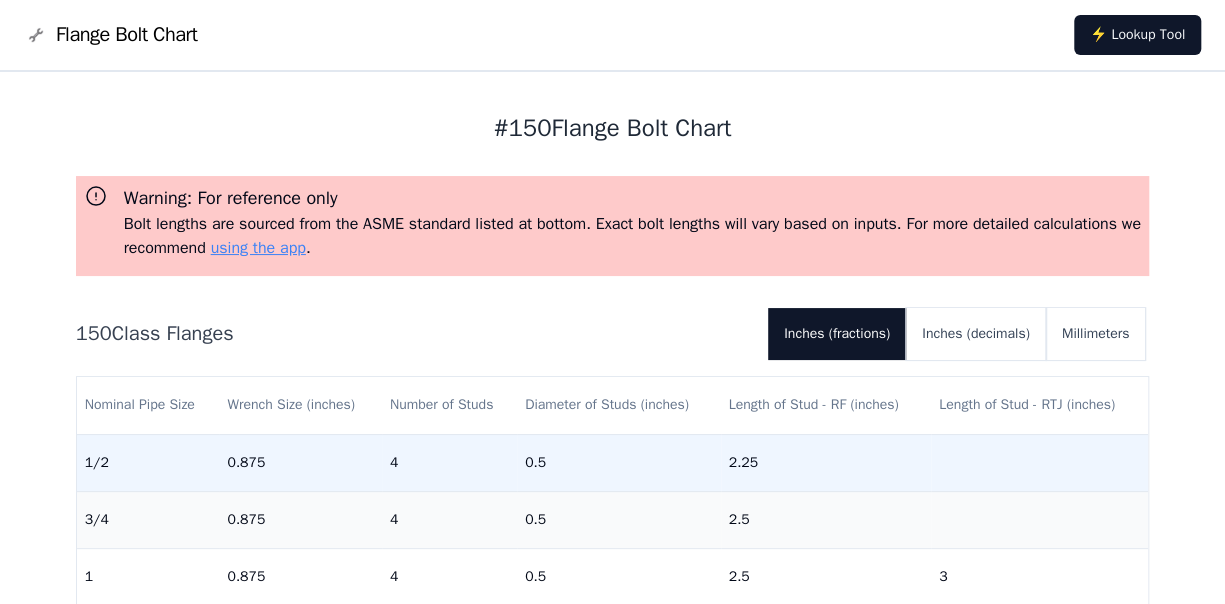 drag, startPoint x: 285, startPoint y: 480, endPoint x: 265, endPoint y: 468, distance: 23.323807 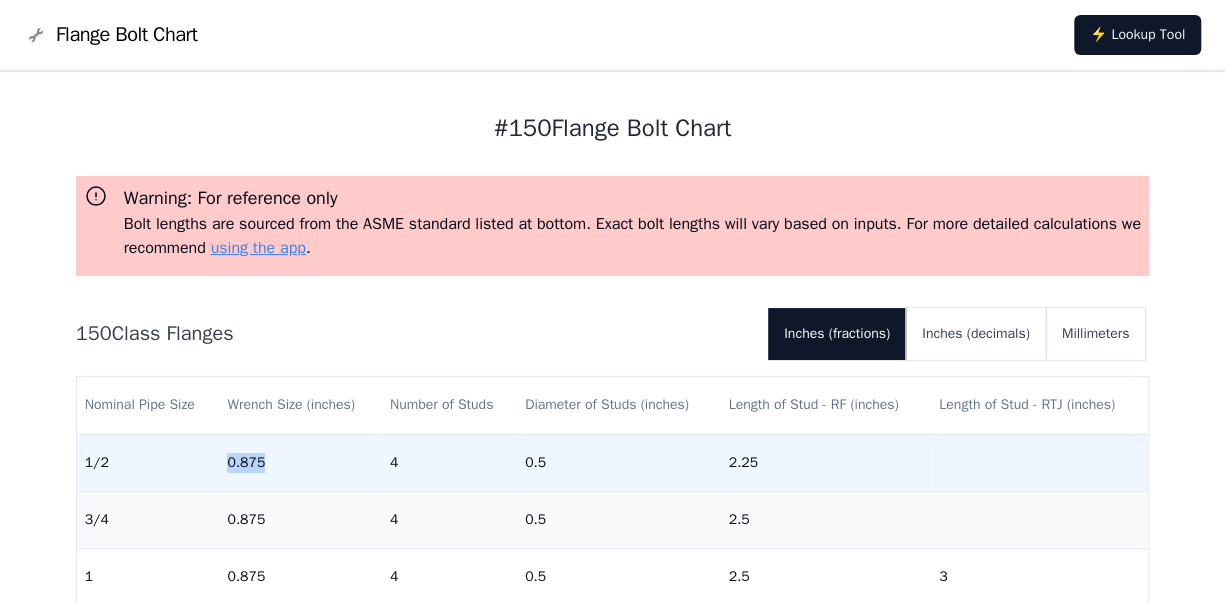 drag, startPoint x: 226, startPoint y: 457, endPoint x: 263, endPoint y: 462, distance: 37.336308 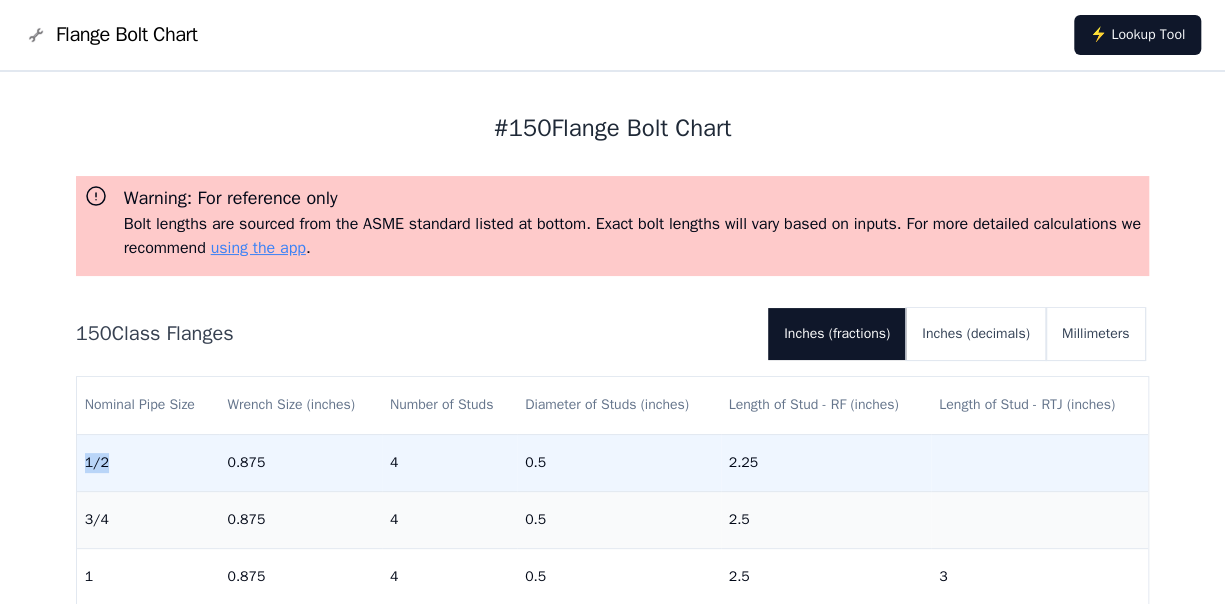 drag, startPoint x: 85, startPoint y: 468, endPoint x: 109, endPoint y: 468, distance: 24 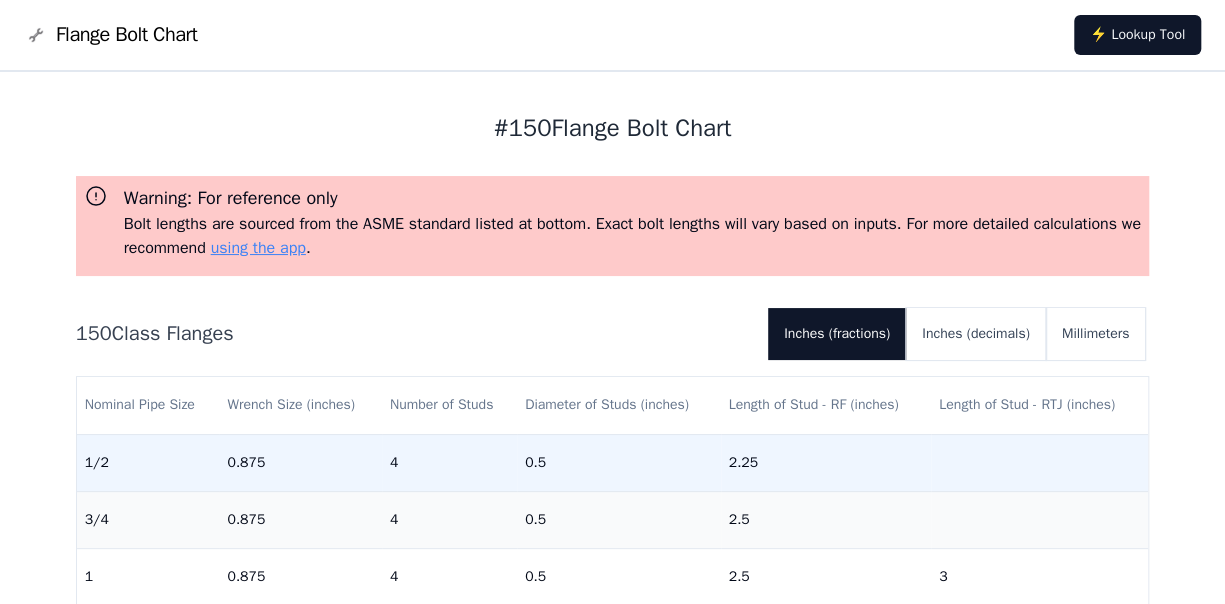 click on "0.5" at bounding box center (619, 462) 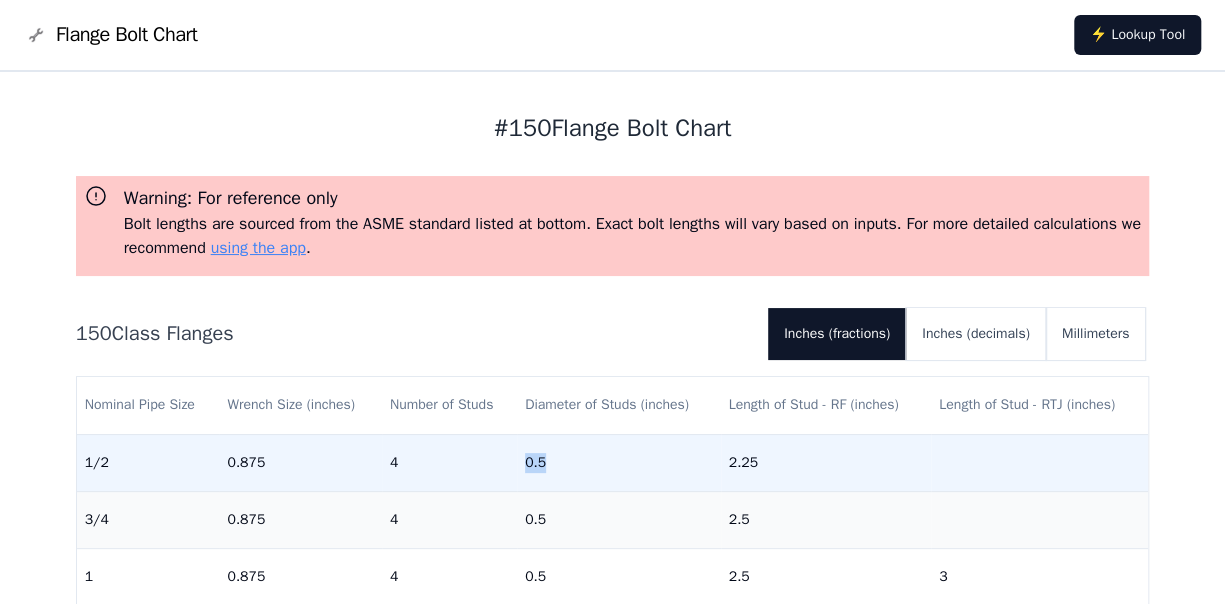 drag, startPoint x: 519, startPoint y: 458, endPoint x: 549, endPoint y: 458, distance: 30 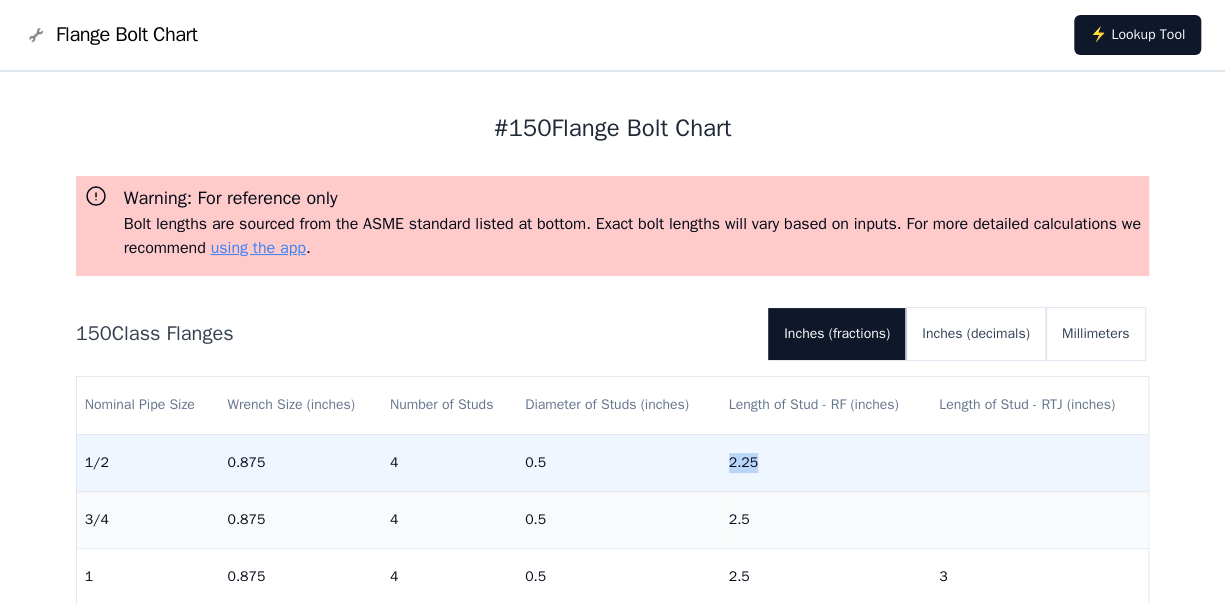 drag, startPoint x: 719, startPoint y: 458, endPoint x: 626, endPoint y: 460, distance: 93.0215 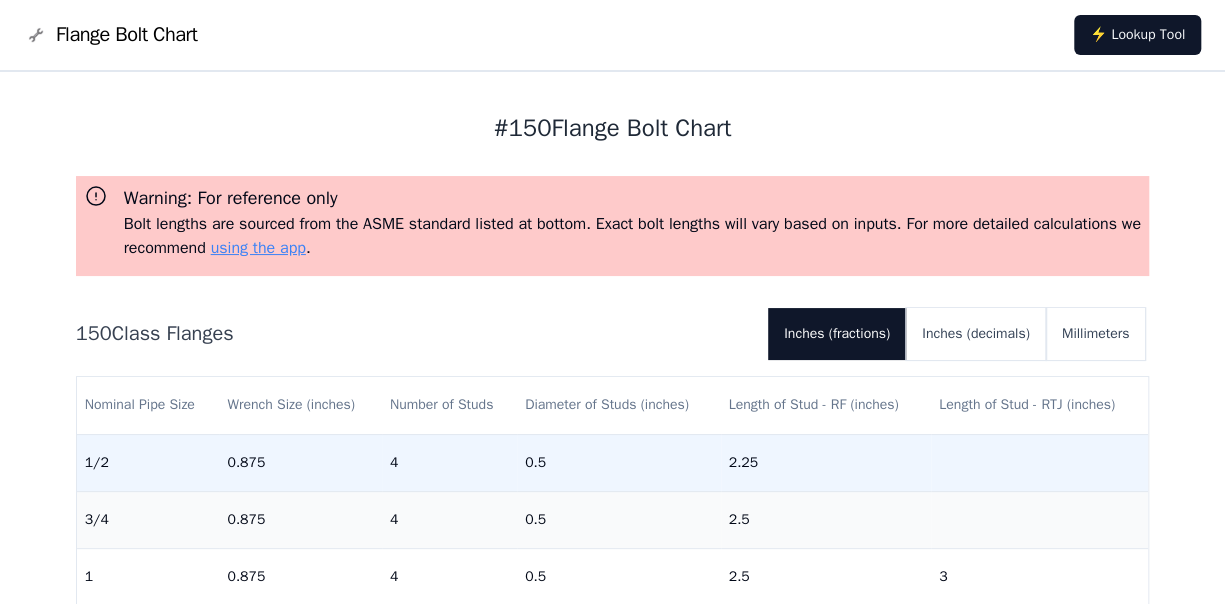 click on "0.875" at bounding box center (300, 462) 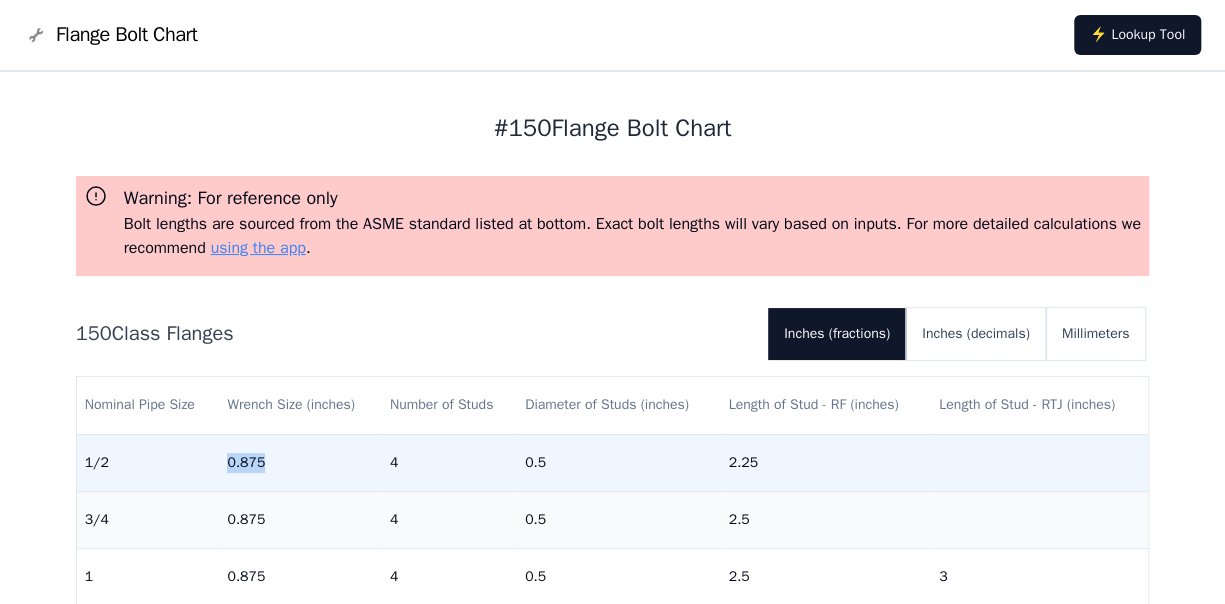 drag, startPoint x: 226, startPoint y: 462, endPoint x: 261, endPoint y: 462, distance: 35 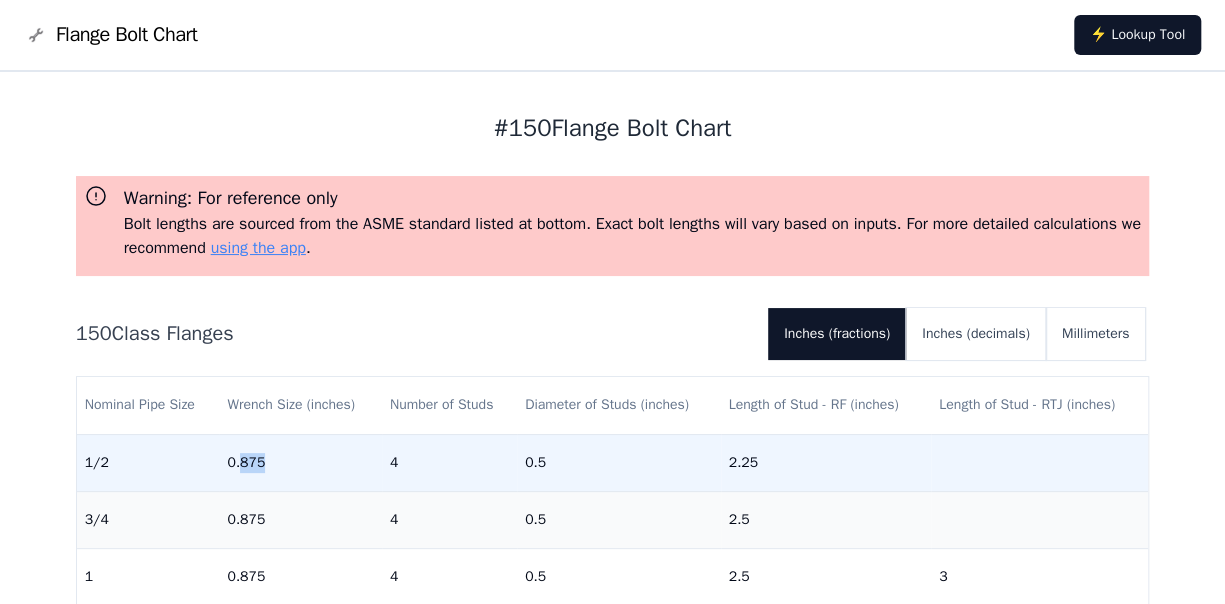 drag, startPoint x: 239, startPoint y: 461, endPoint x: 264, endPoint y: 461, distance: 25 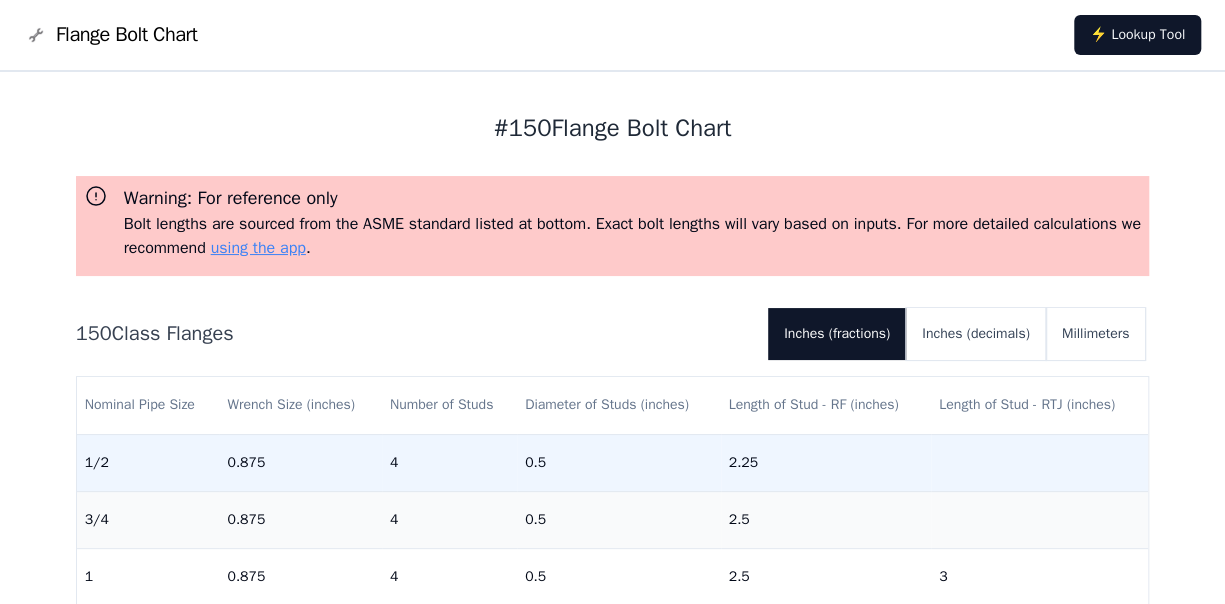 scroll, scrollTop: 100, scrollLeft: 0, axis: vertical 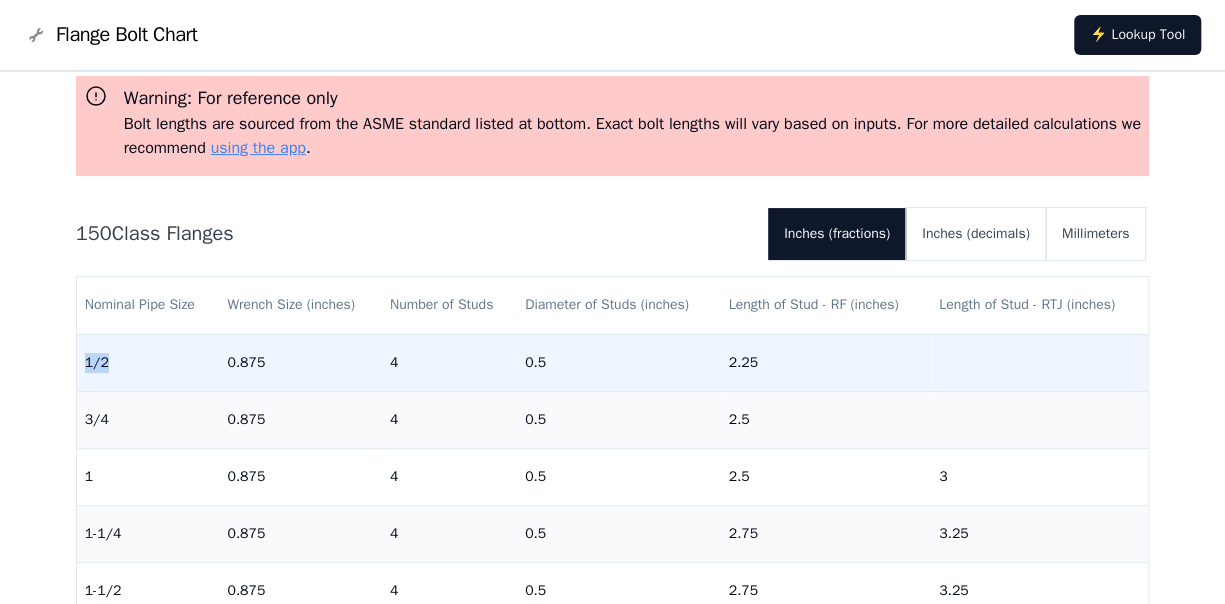 click on "1/2" at bounding box center [148, 362] 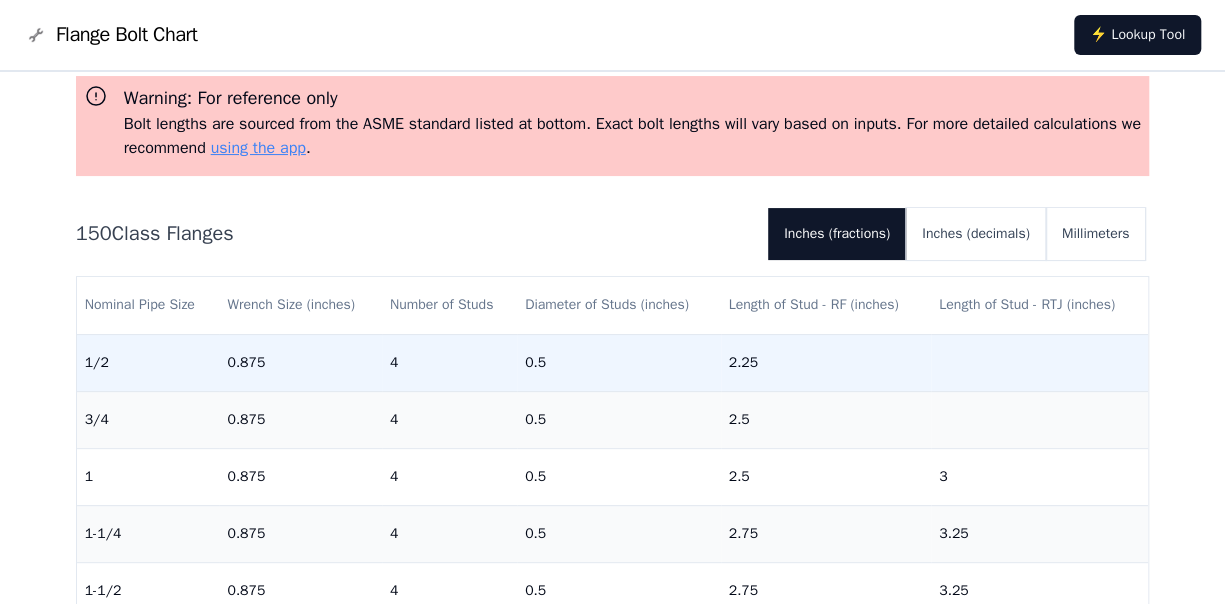 click on "1/2 0.875 4 0.5 2.25" at bounding box center (613, 362) 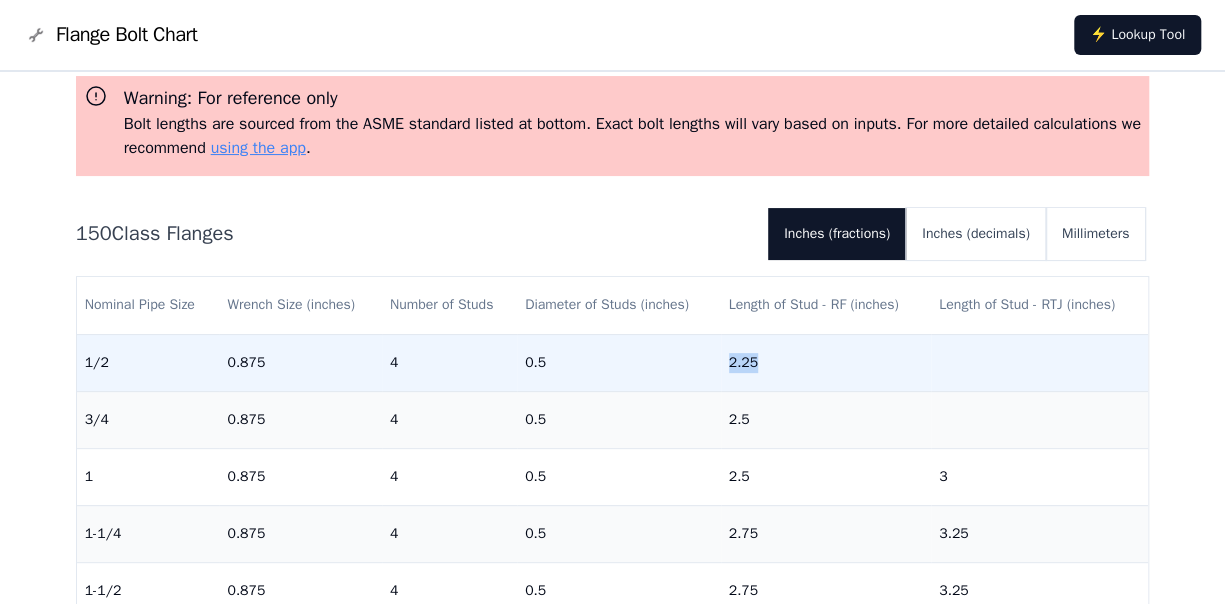 drag, startPoint x: 716, startPoint y: 364, endPoint x: 751, endPoint y: 366, distance: 35.057095 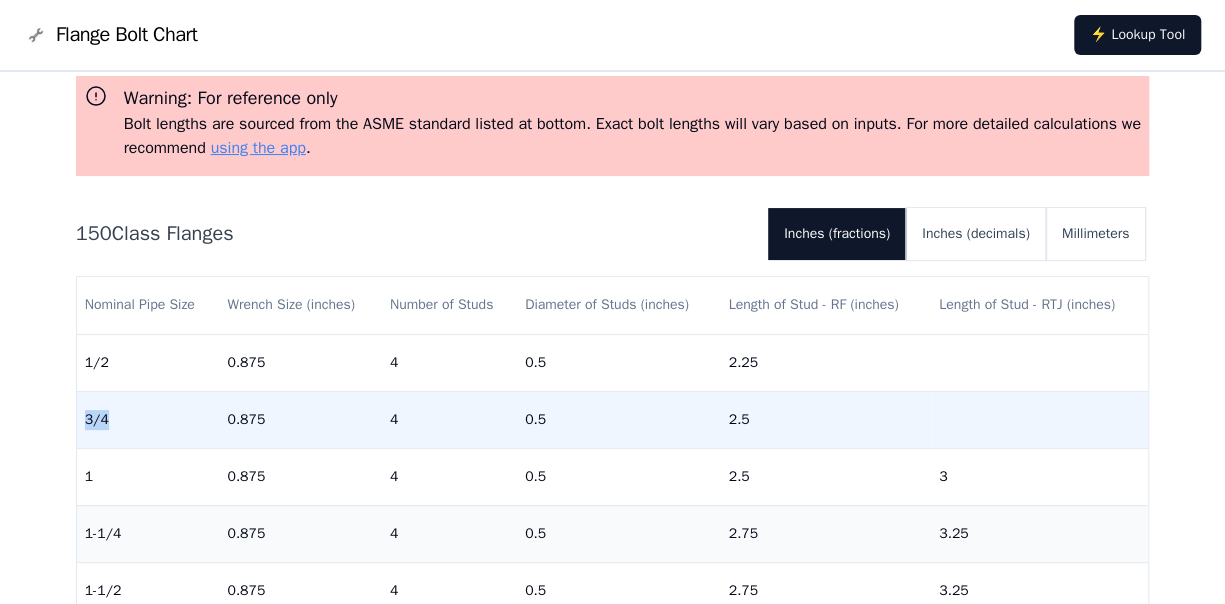 drag, startPoint x: 84, startPoint y: 421, endPoint x: 115, endPoint y: 420, distance: 31.016125 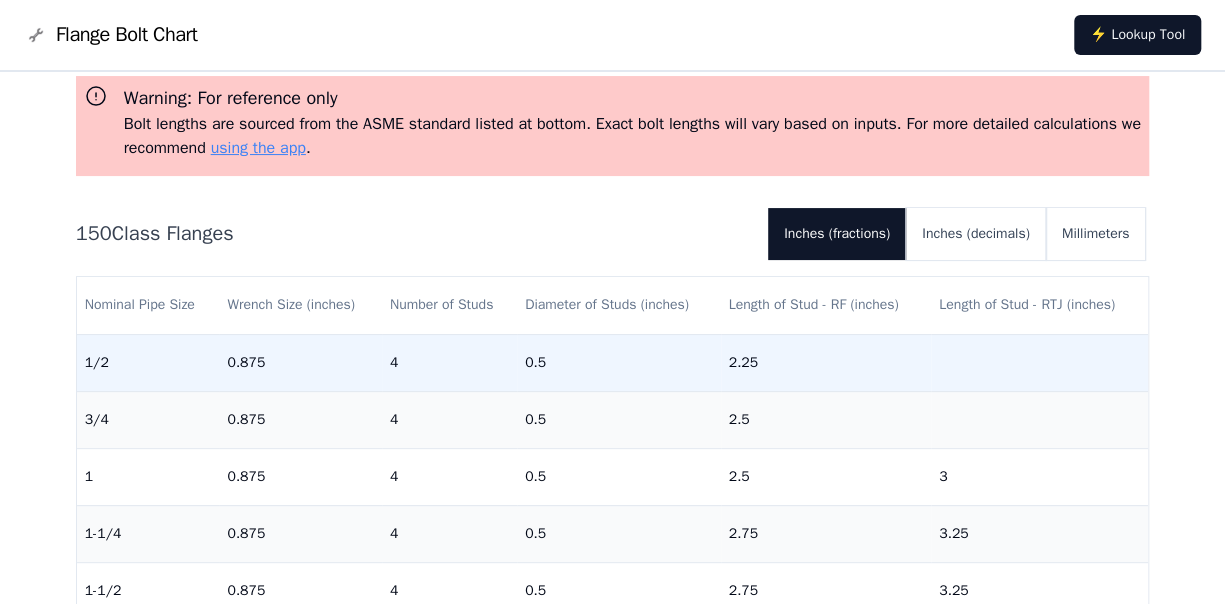drag, startPoint x: 521, startPoint y: 378, endPoint x: 519, endPoint y: 360, distance: 18.110771 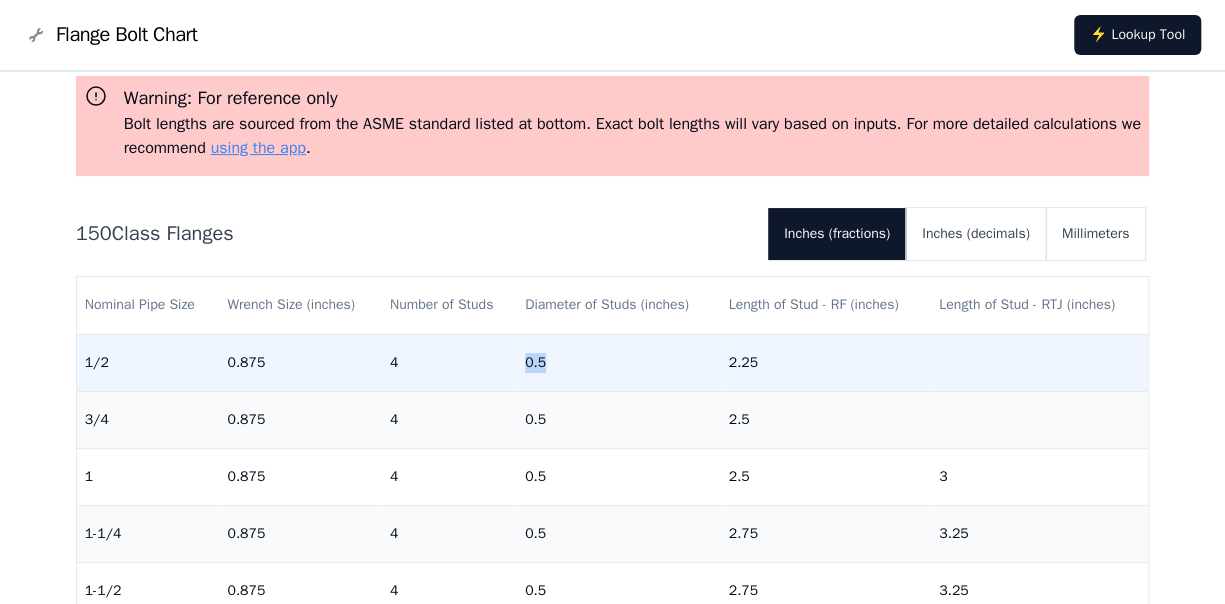 drag, startPoint x: 519, startPoint y: 360, endPoint x: 558, endPoint y: 366, distance: 39.45884 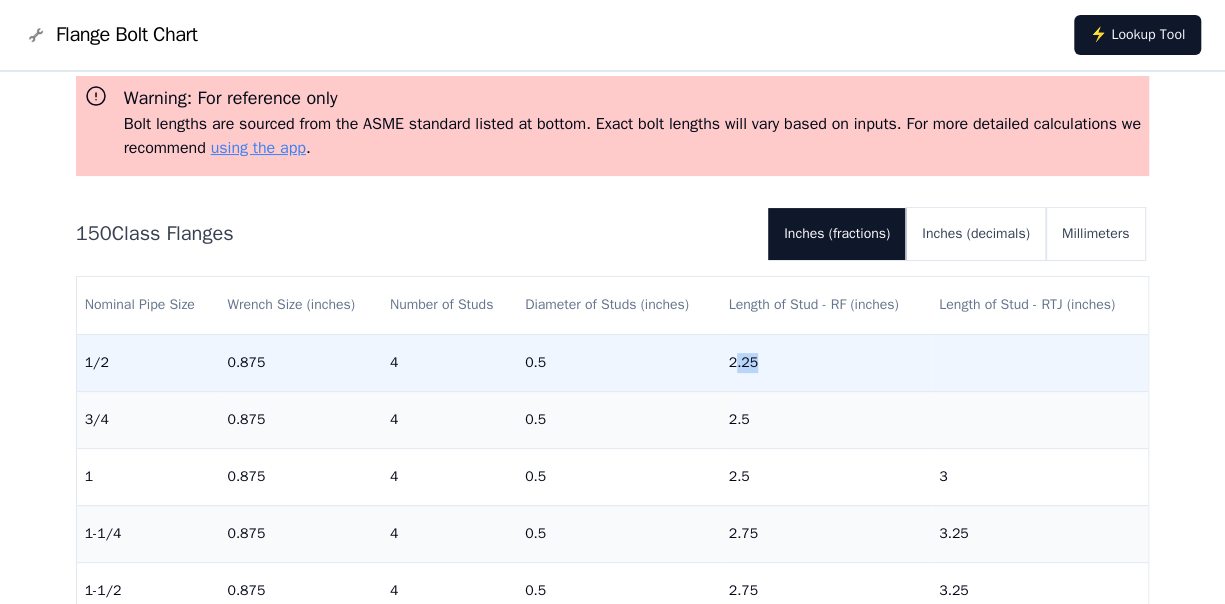 drag, startPoint x: 747, startPoint y: 368, endPoint x: 809, endPoint y: 372, distance: 62.1289 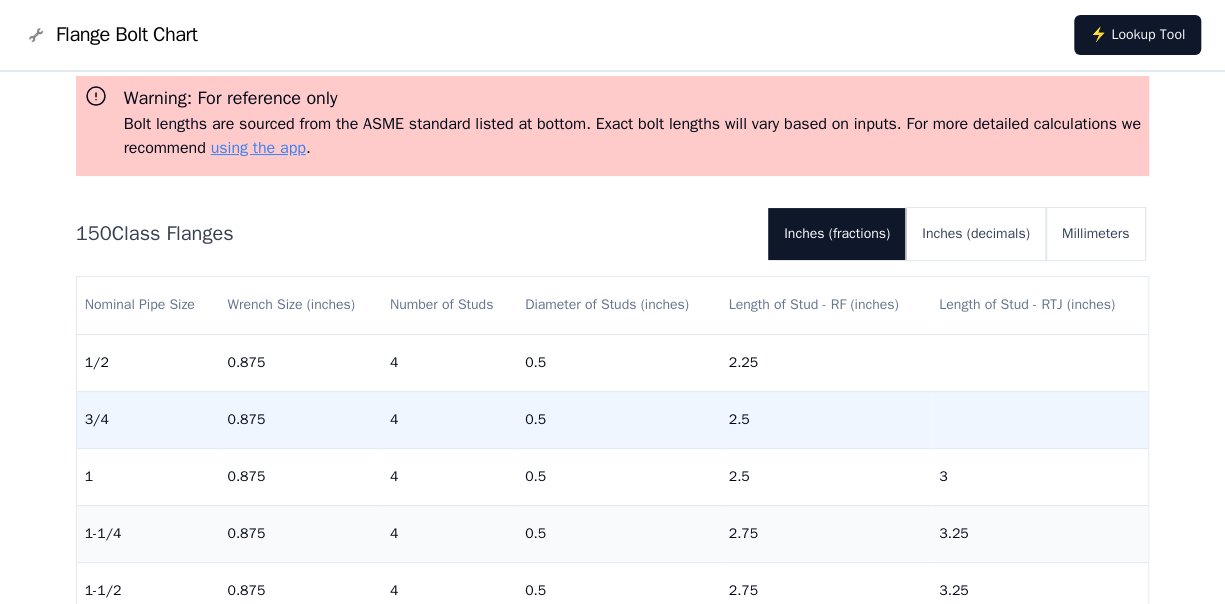 click on "3/4" at bounding box center [148, 362] 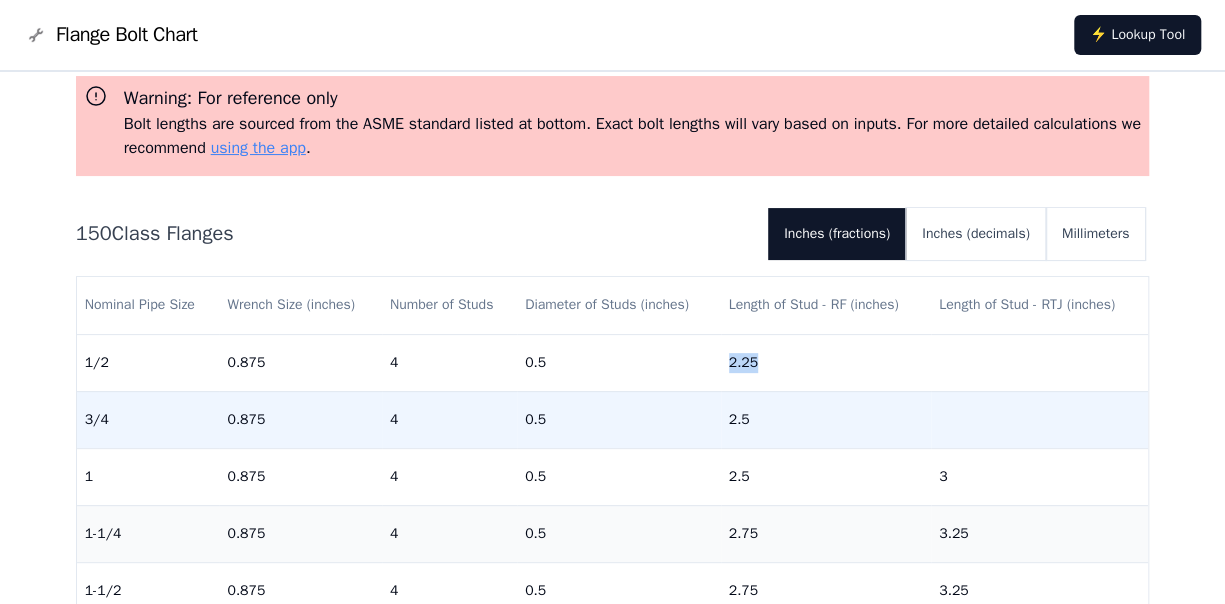 drag, startPoint x: 719, startPoint y: 363, endPoint x: 710, endPoint y: 434, distance: 71.568146 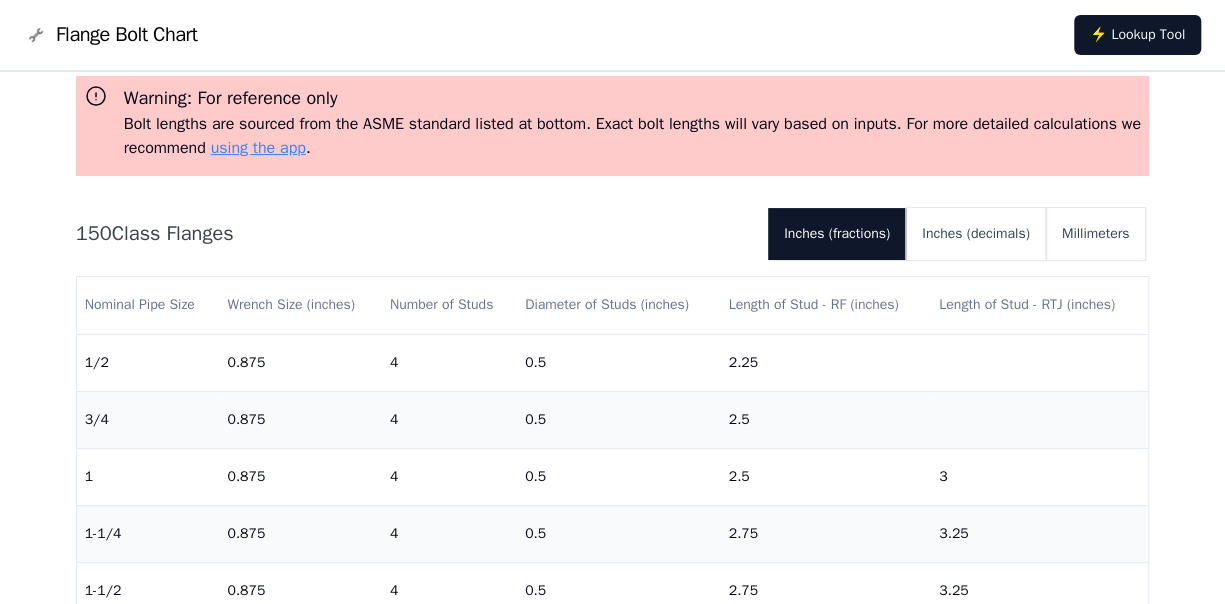 click on "150  Class Flanges Inches (fractions) Inches (decimals) Millimeters" at bounding box center [613, 234] 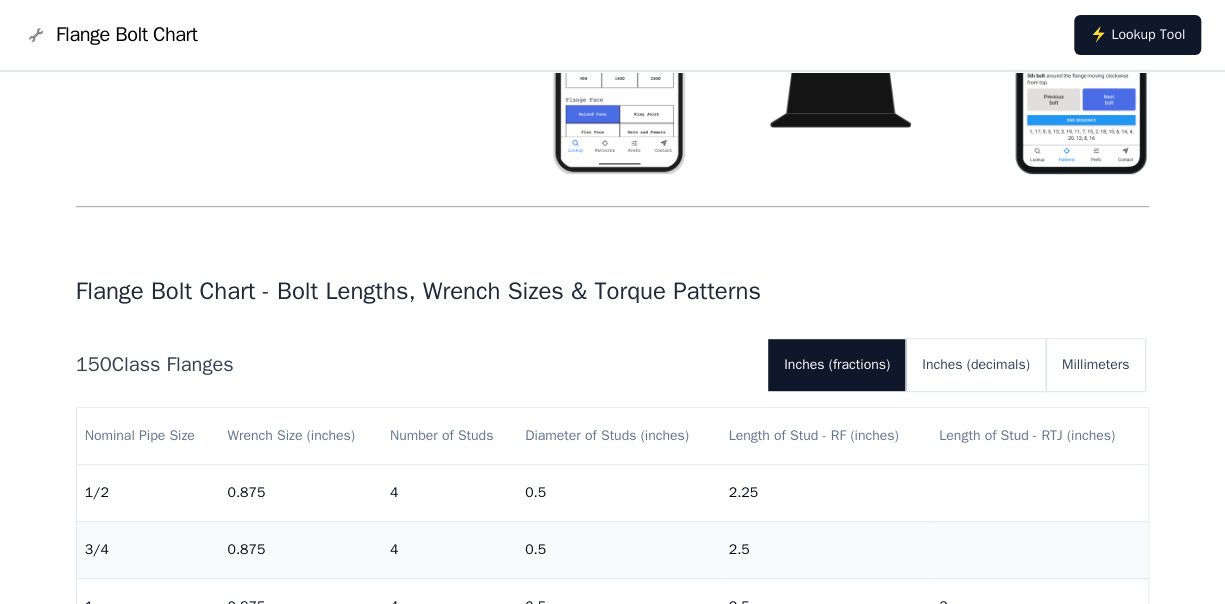 scroll, scrollTop: 600, scrollLeft: 0, axis: vertical 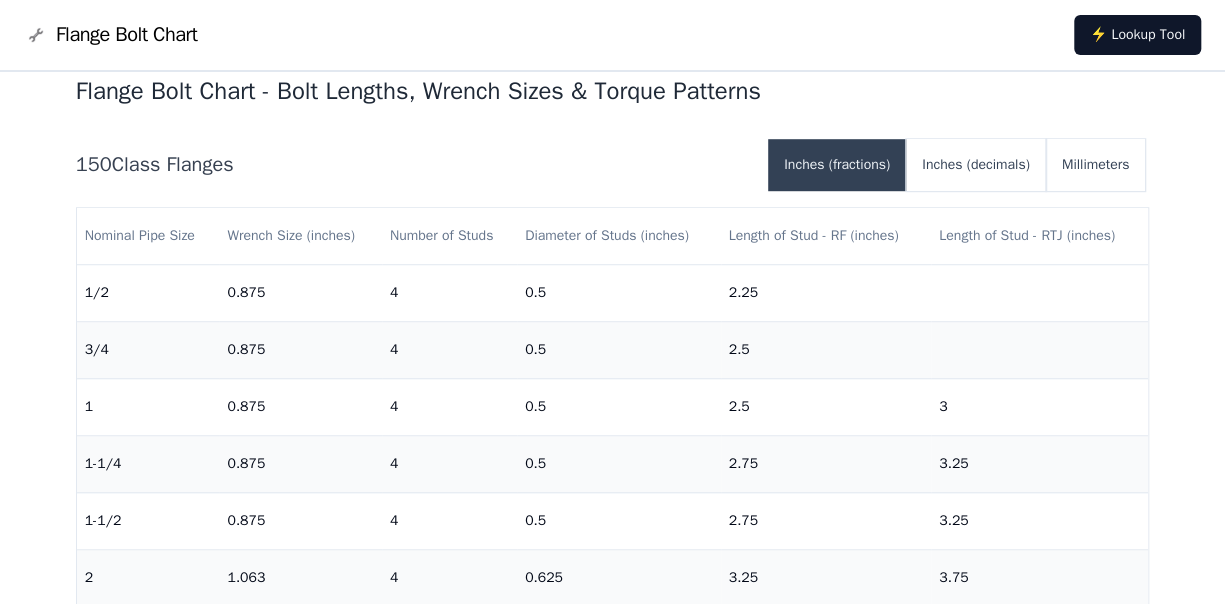 click on "Inches (fractions)" at bounding box center [837, 165] 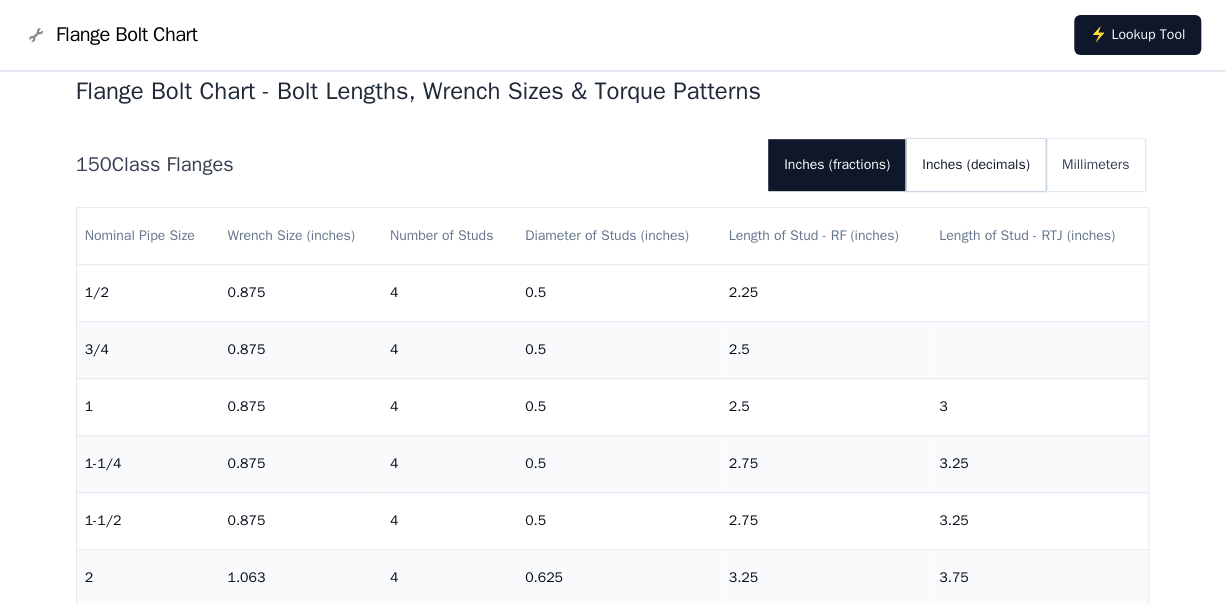 click on "Inches (decimals)" at bounding box center [976, 165] 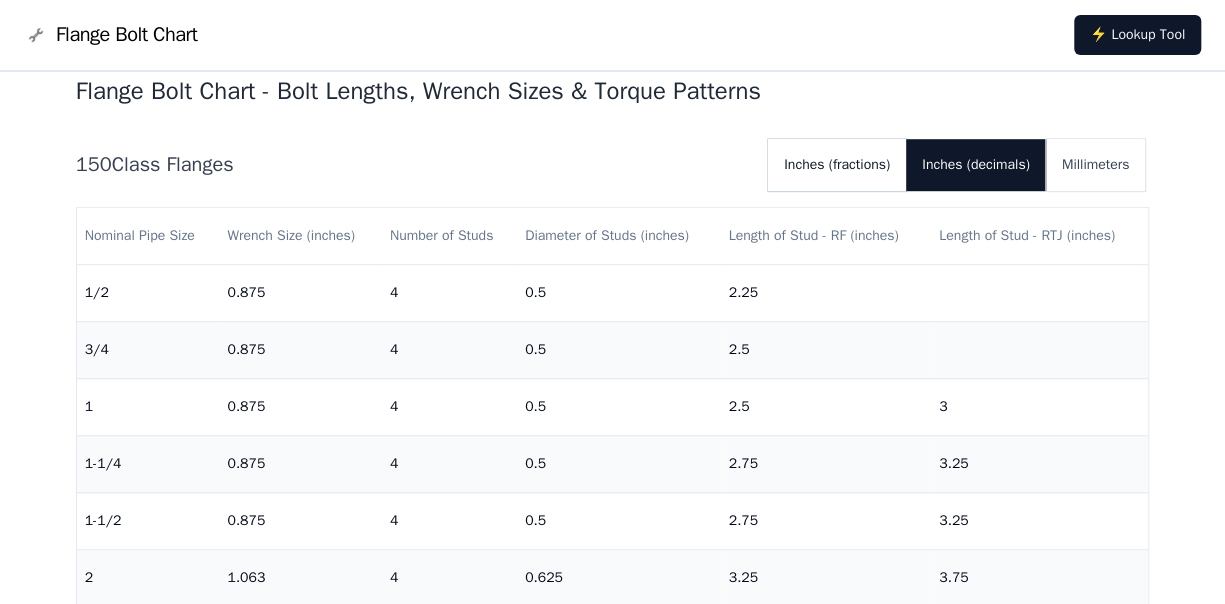 click on "Inches (fractions)" at bounding box center (837, 165) 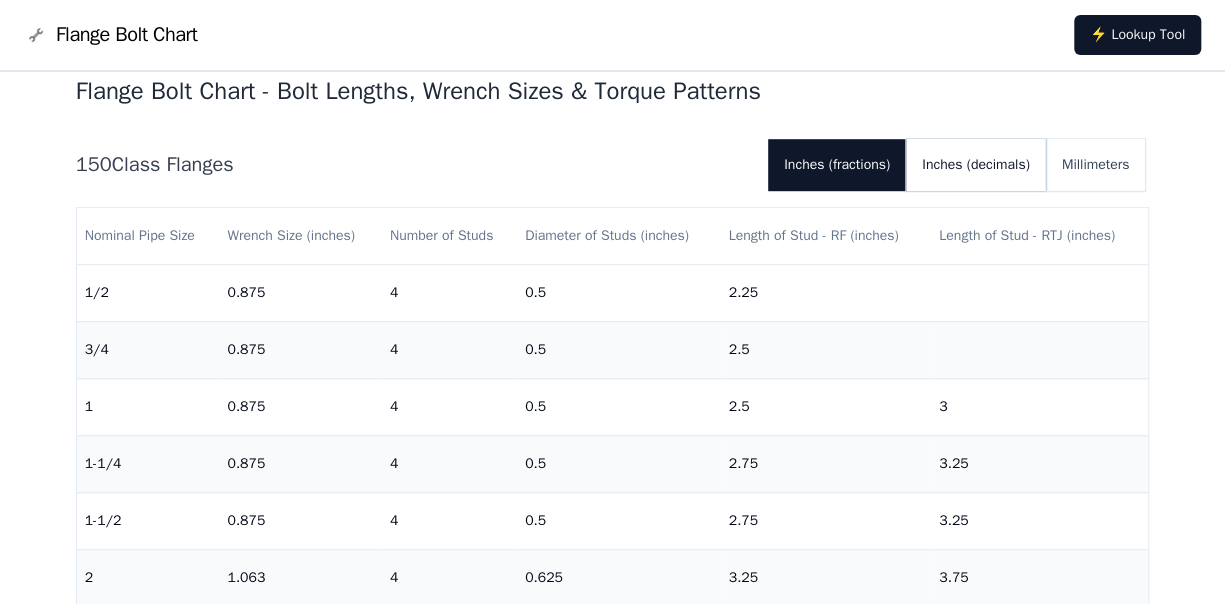 click on "Inches (decimals)" at bounding box center [976, 165] 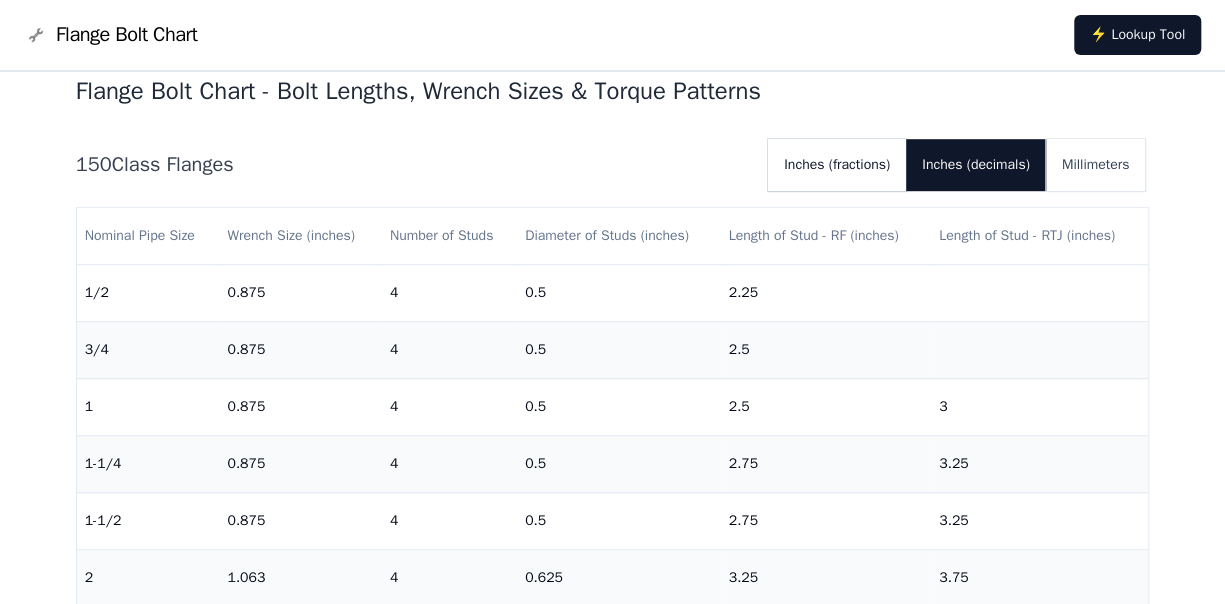 click on "Inches (fractions)" at bounding box center [837, 165] 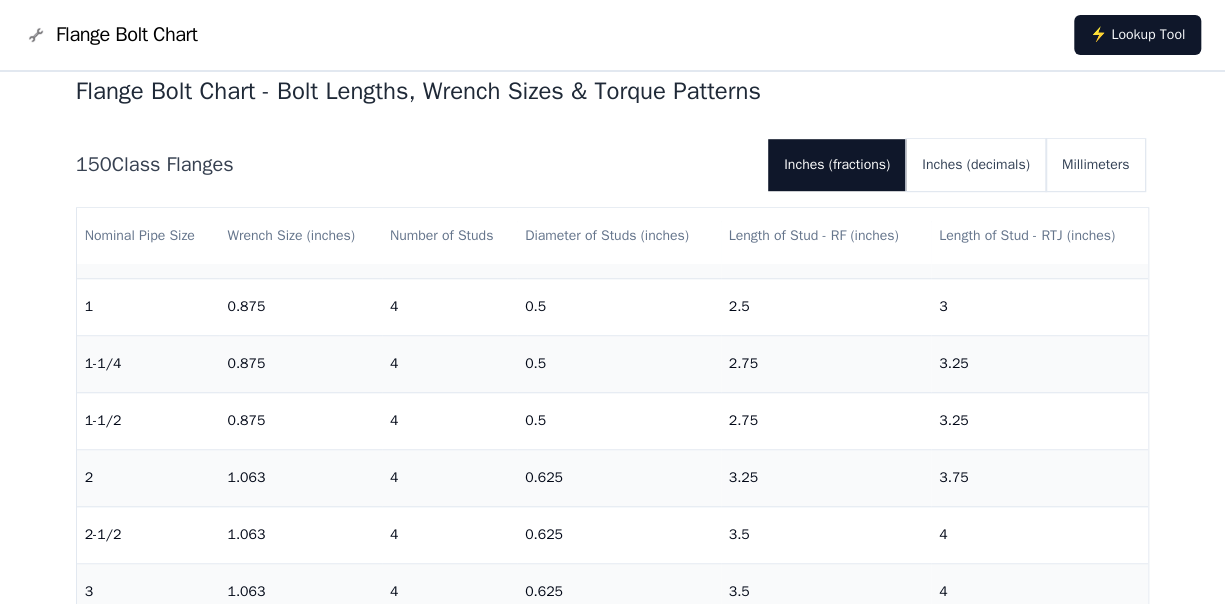 scroll, scrollTop: 0, scrollLeft: 0, axis: both 